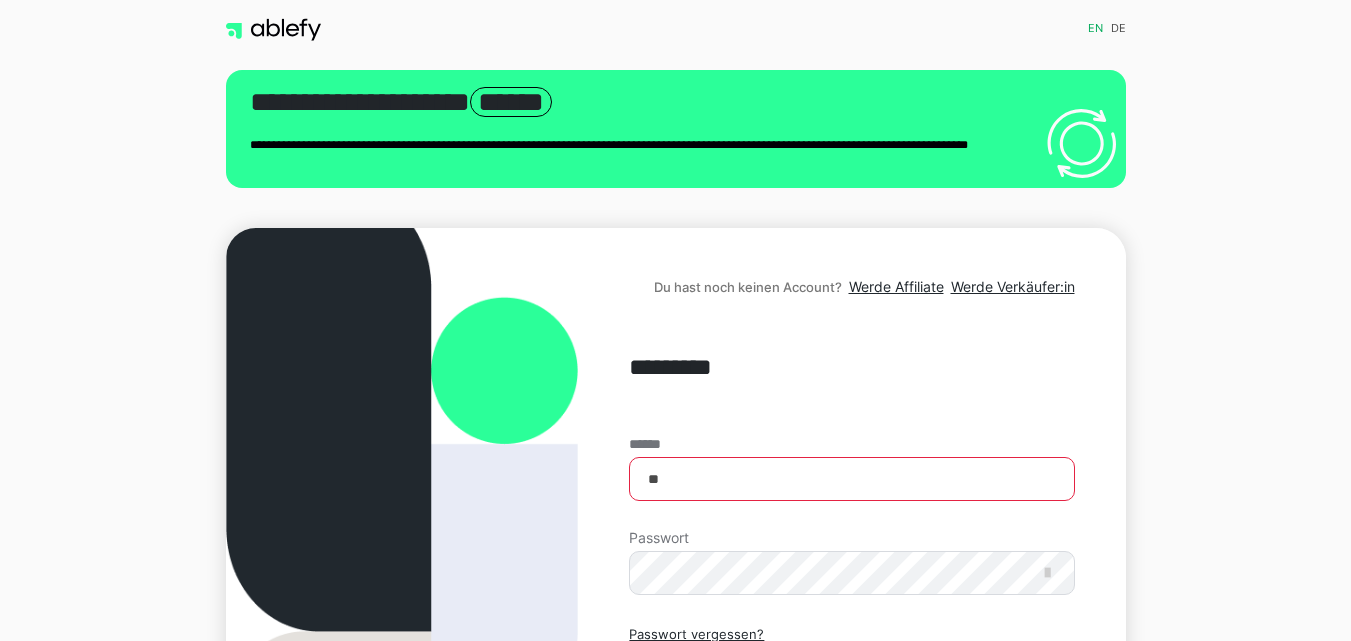 scroll, scrollTop: 0, scrollLeft: 0, axis: both 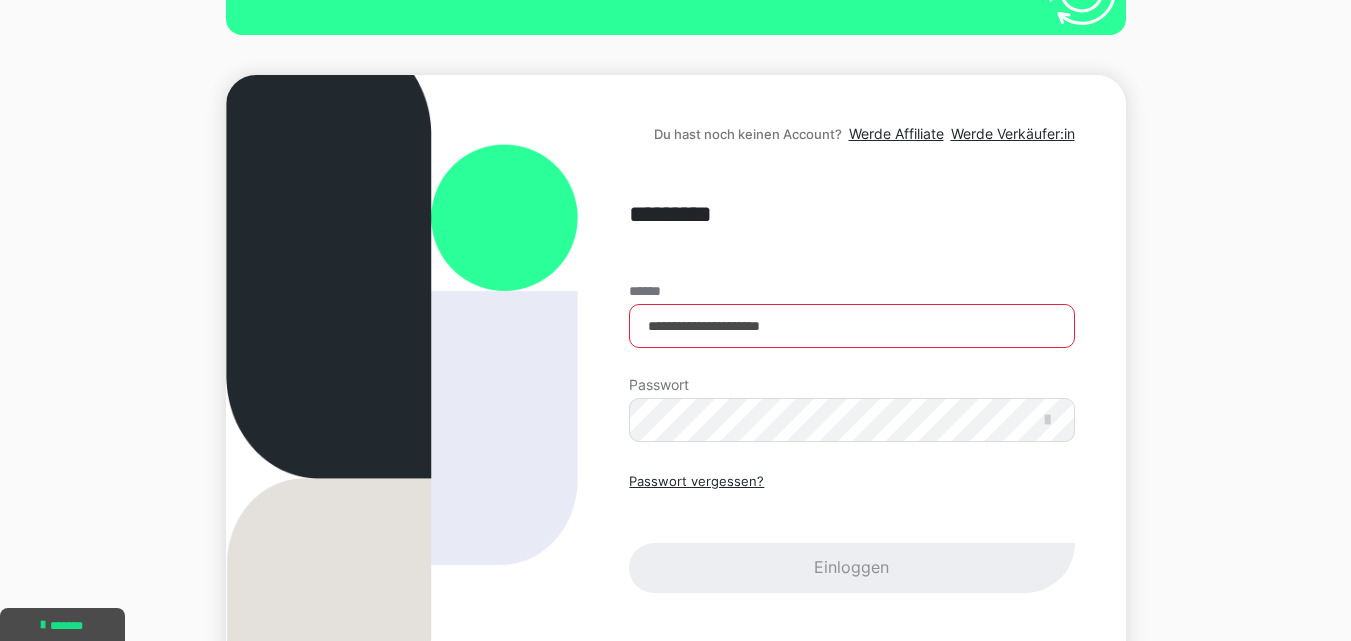 type on "**********" 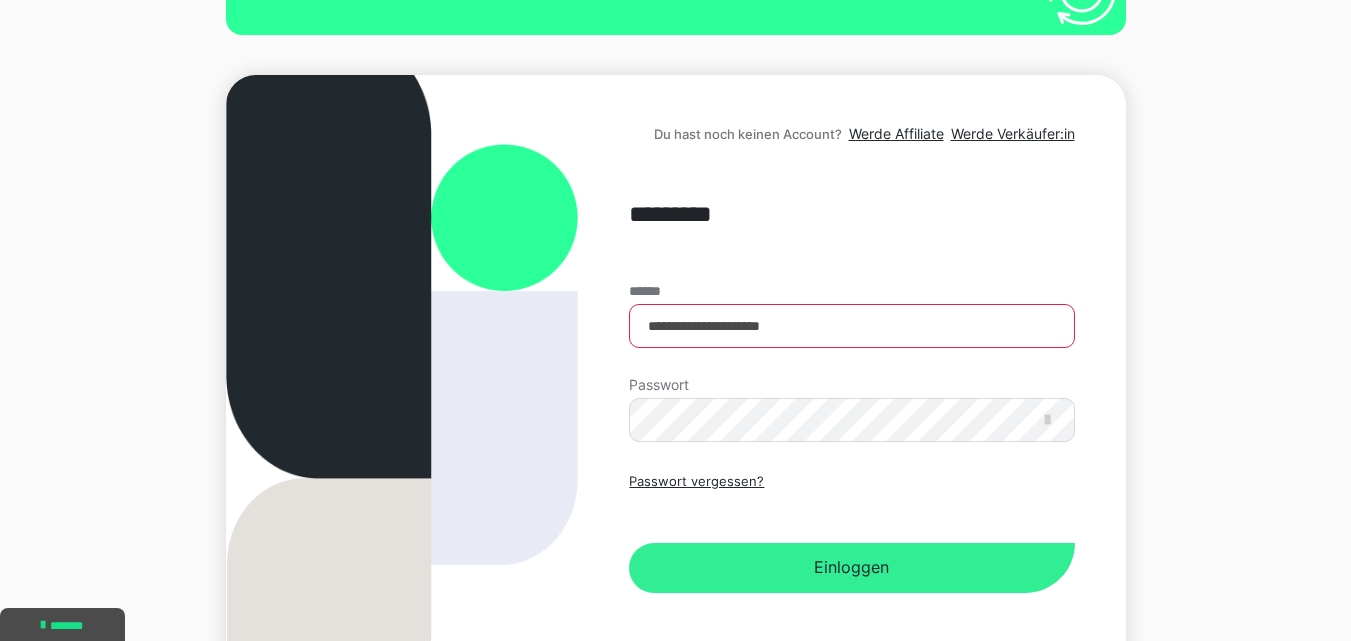 click on "Einloggen" at bounding box center [851, 568] 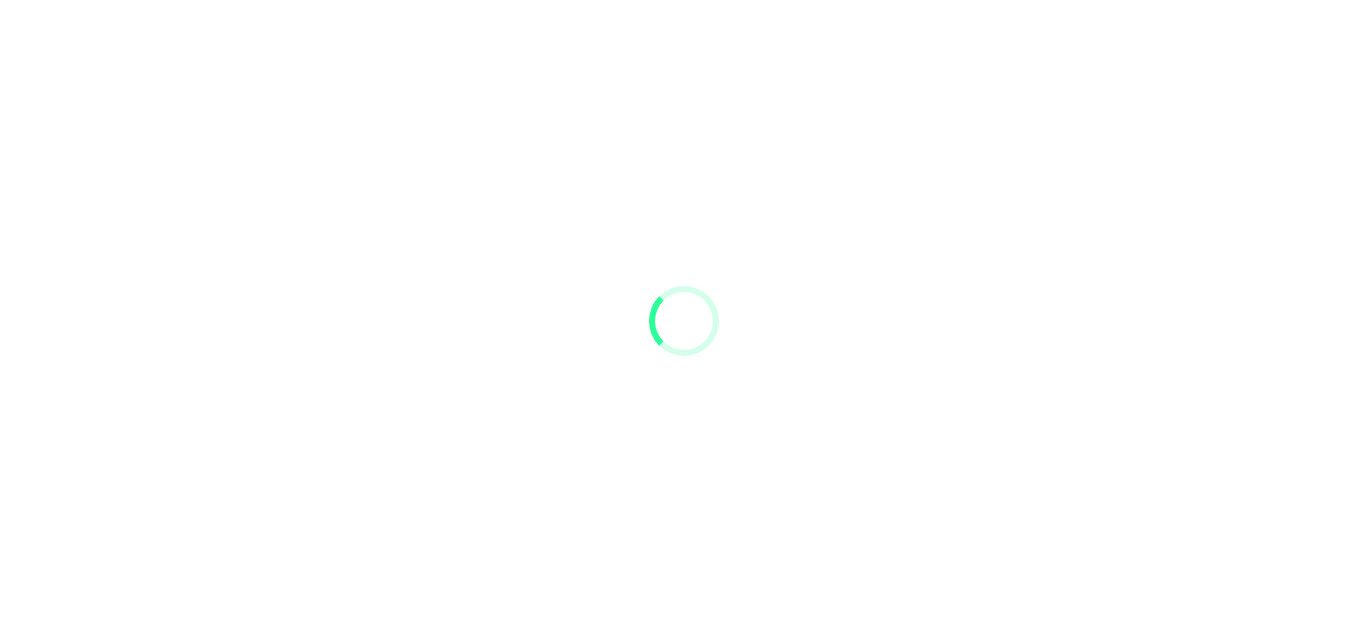scroll, scrollTop: 0, scrollLeft: 0, axis: both 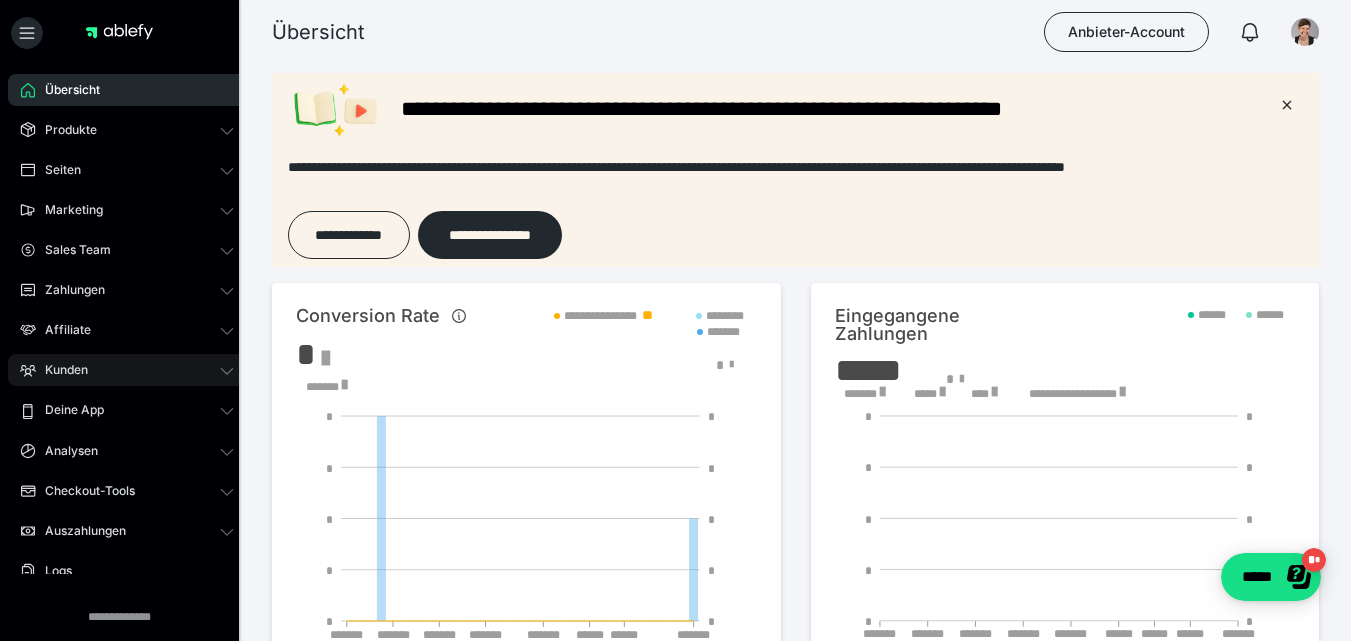 click on "Kunden" at bounding box center (59, 370) 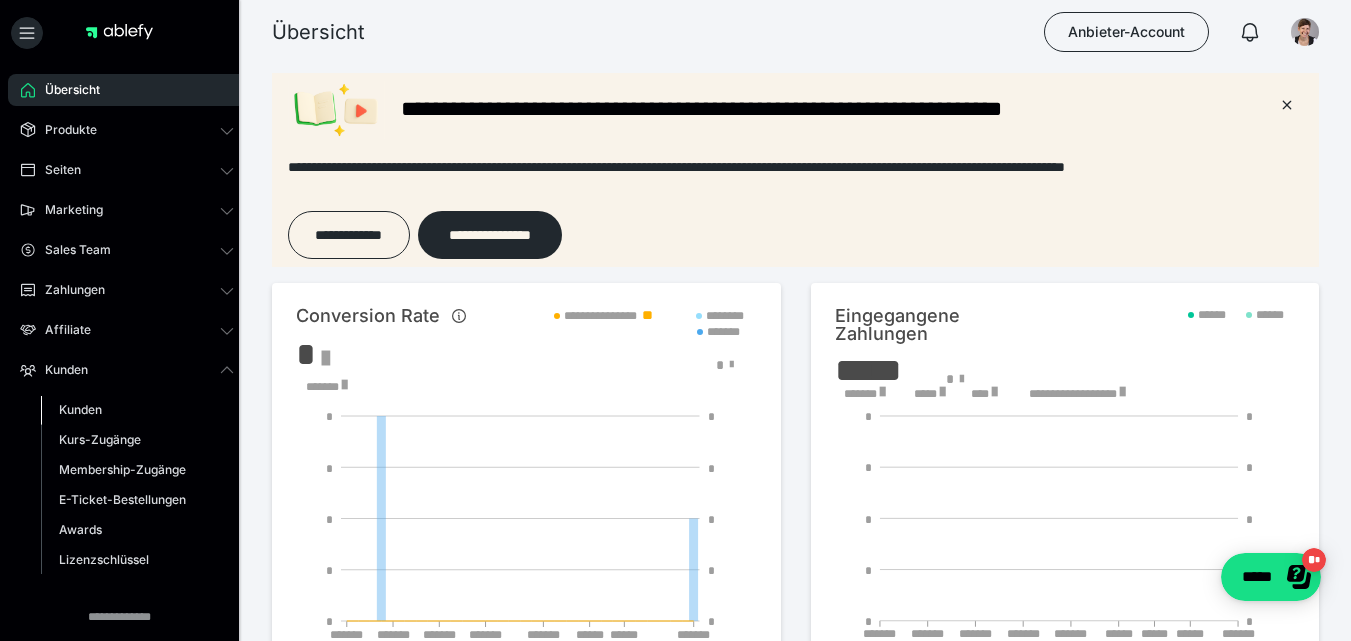 click on "Kunden" at bounding box center (80, 409) 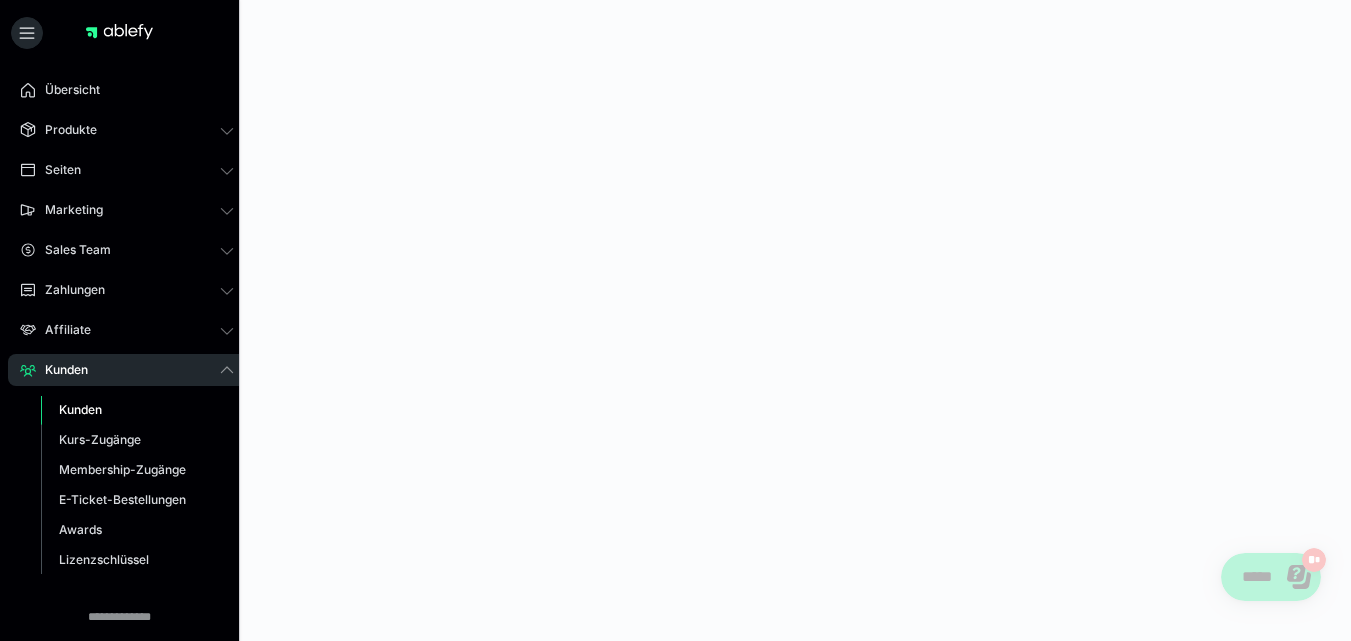 scroll, scrollTop: 0, scrollLeft: 0, axis: both 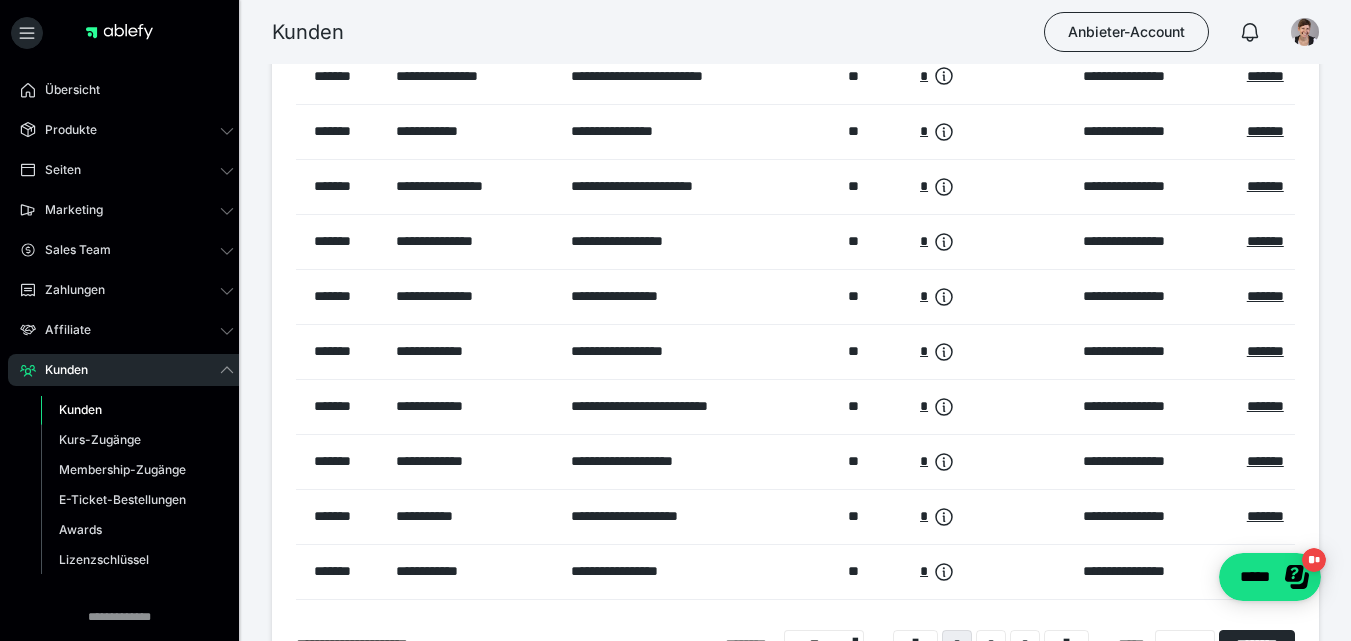 click on "**********" at bounding box center (473, 186) 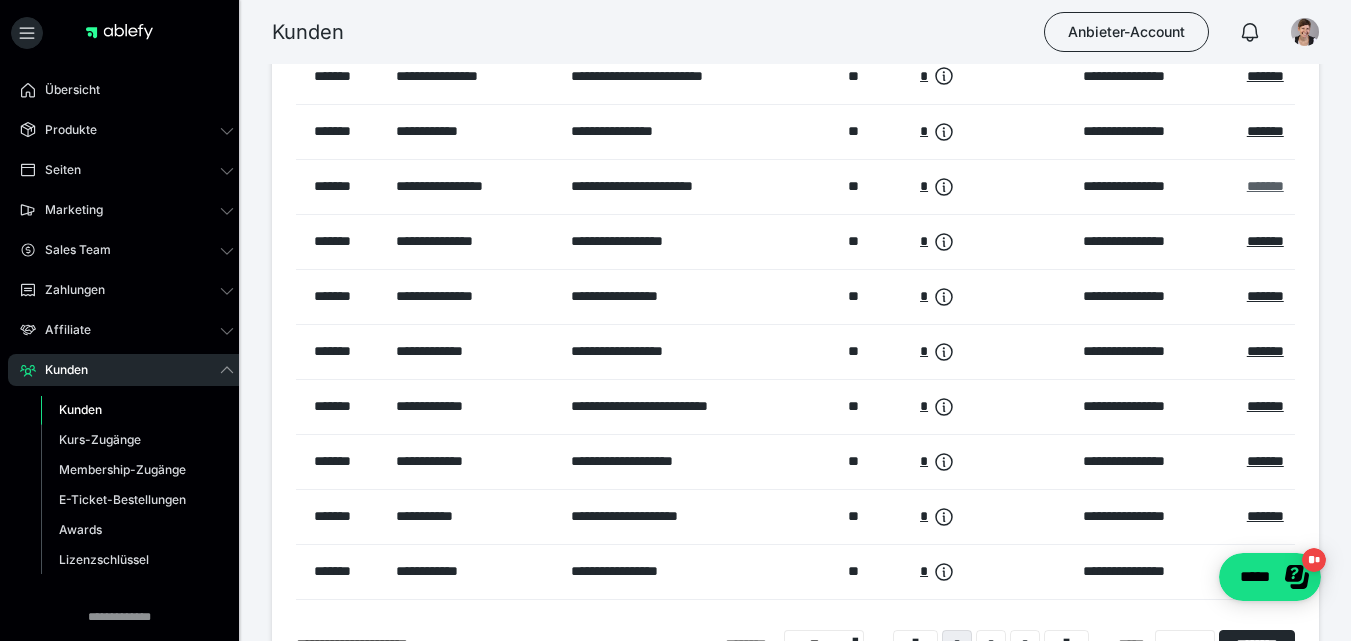 click on "*******" at bounding box center [1265, 186] 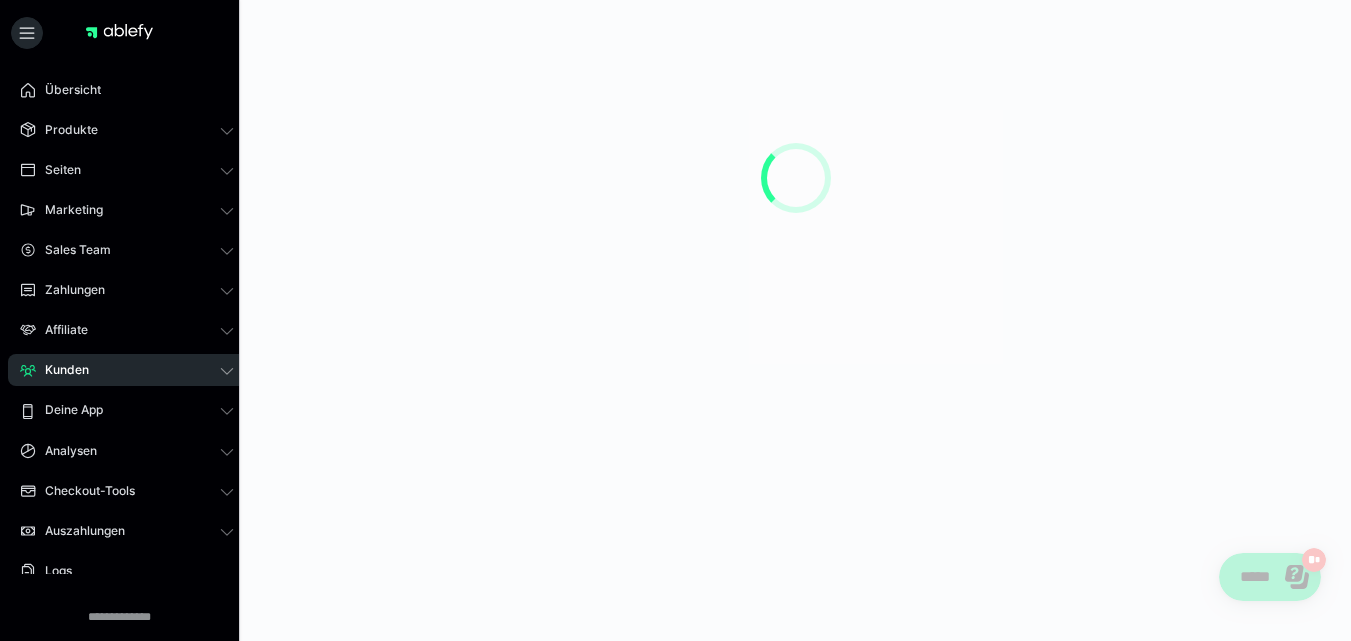 scroll, scrollTop: 0, scrollLeft: 0, axis: both 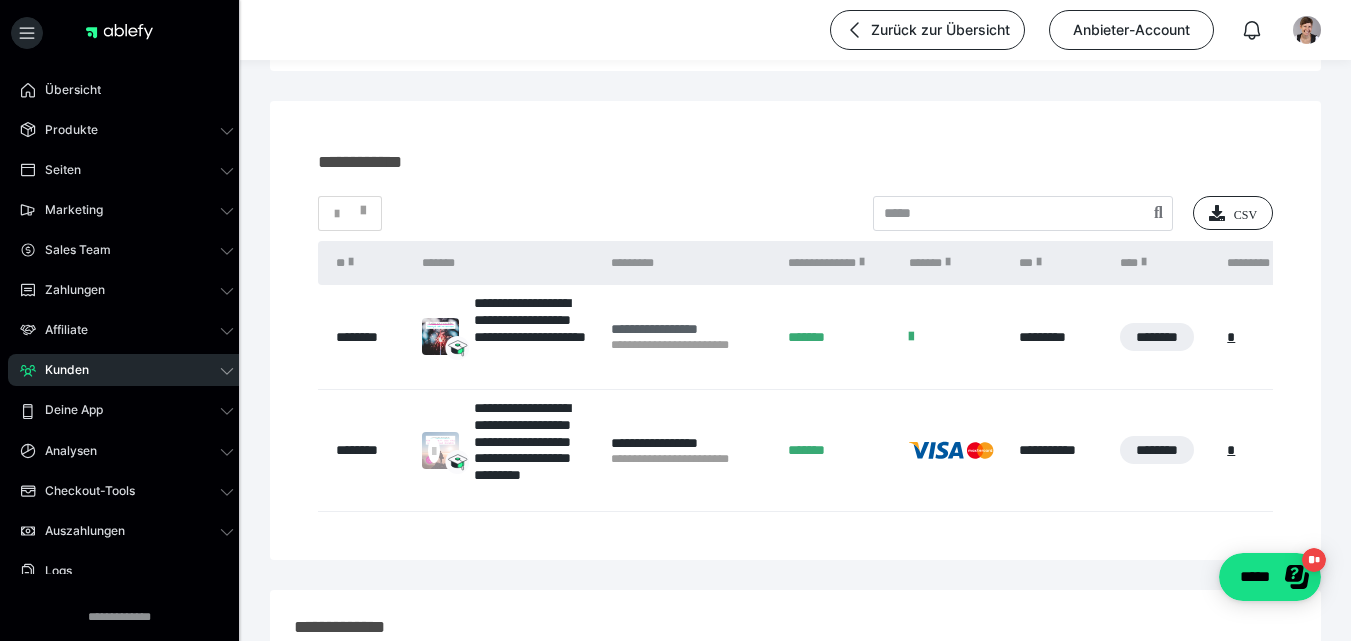click on "**********" at bounding box center [689, 329] 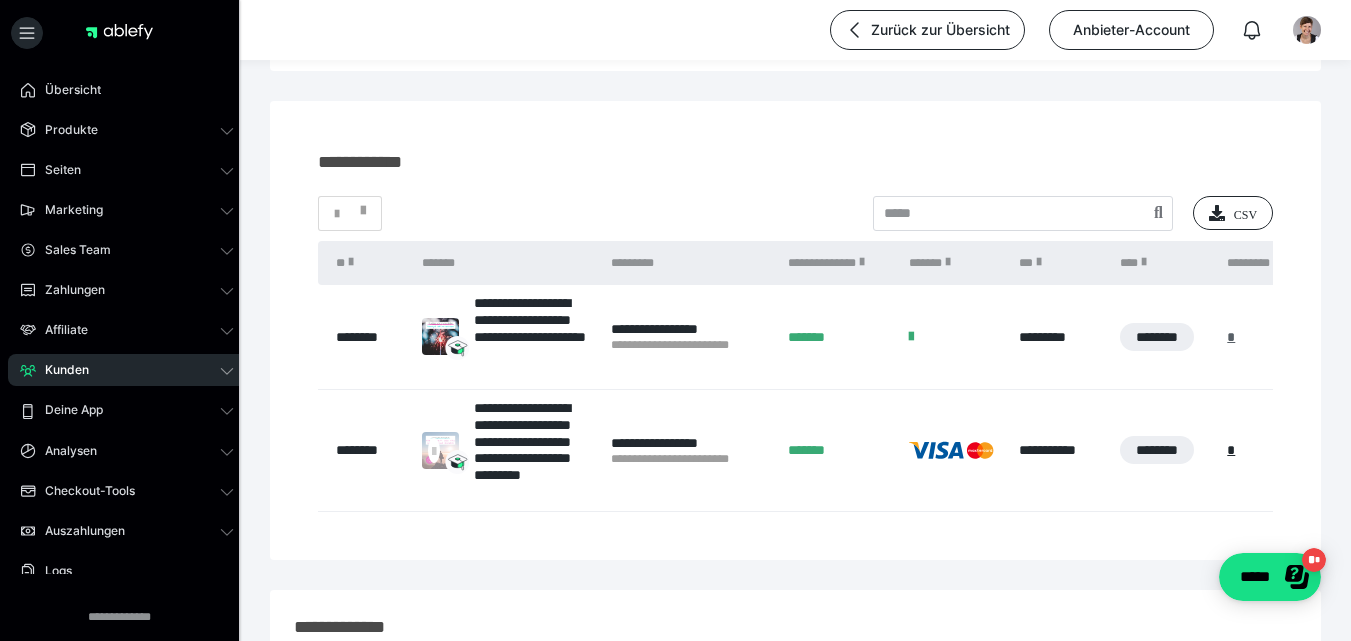 click on "*" at bounding box center [1231, 337] 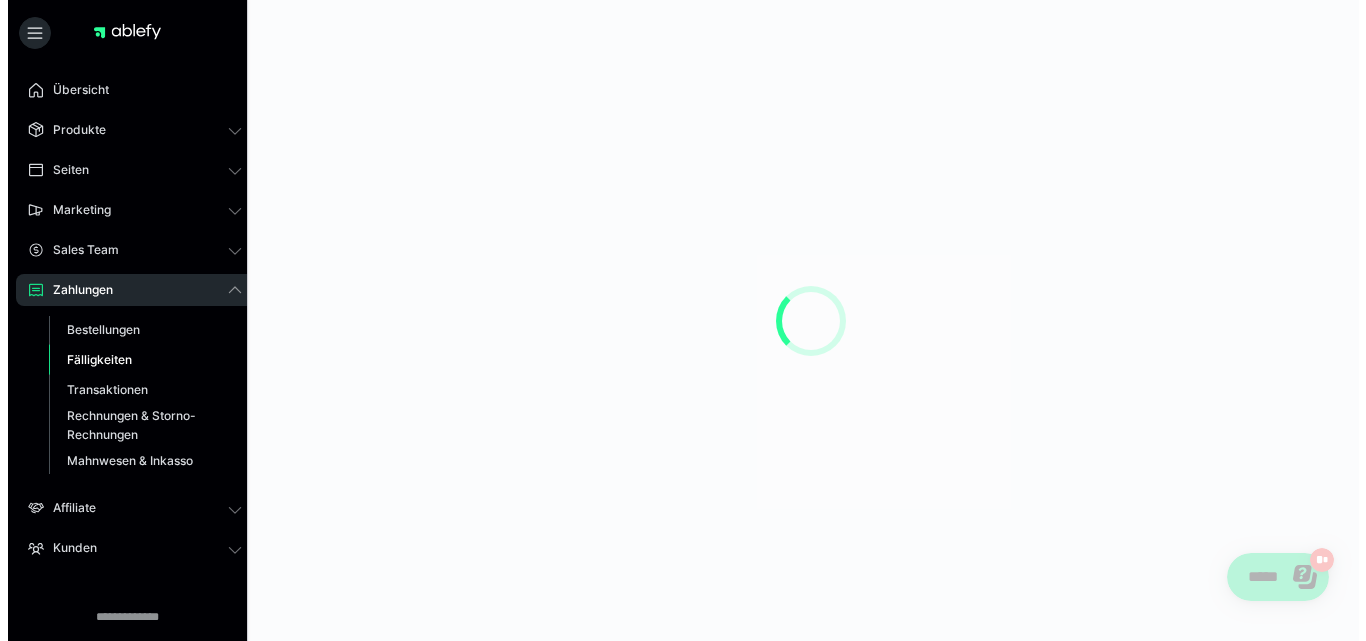 scroll, scrollTop: 0, scrollLeft: 0, axis: both 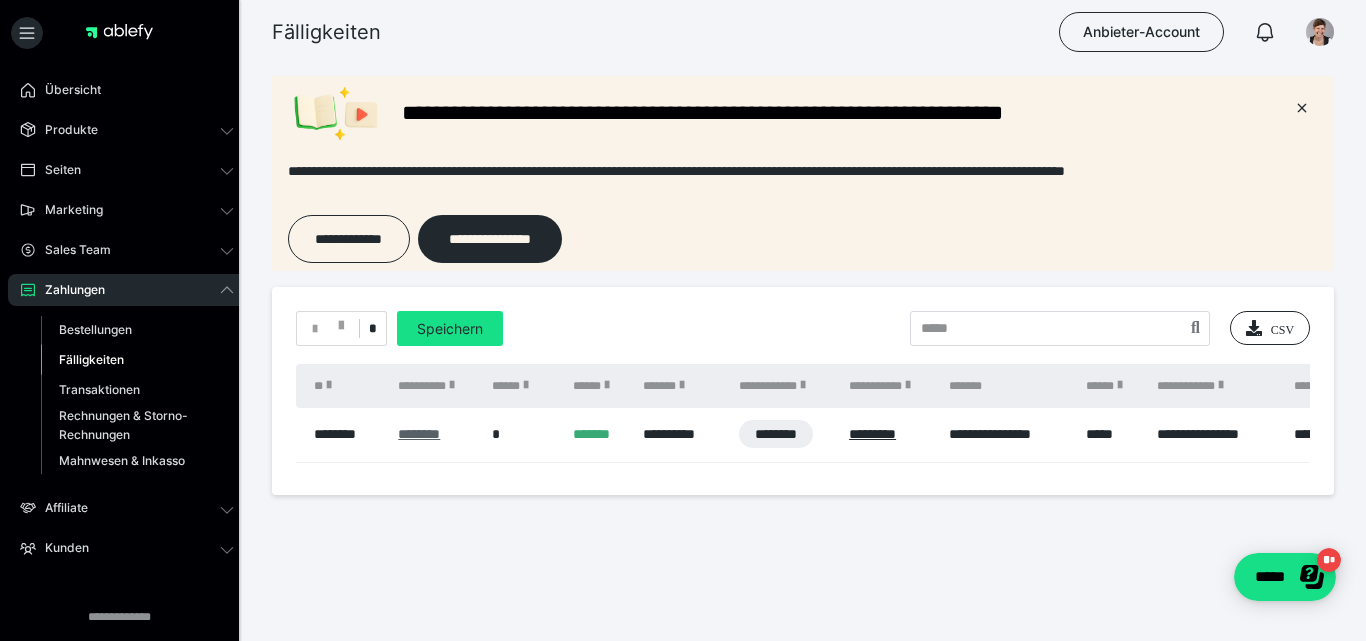 click on "********" at bounding box center [419, 434] 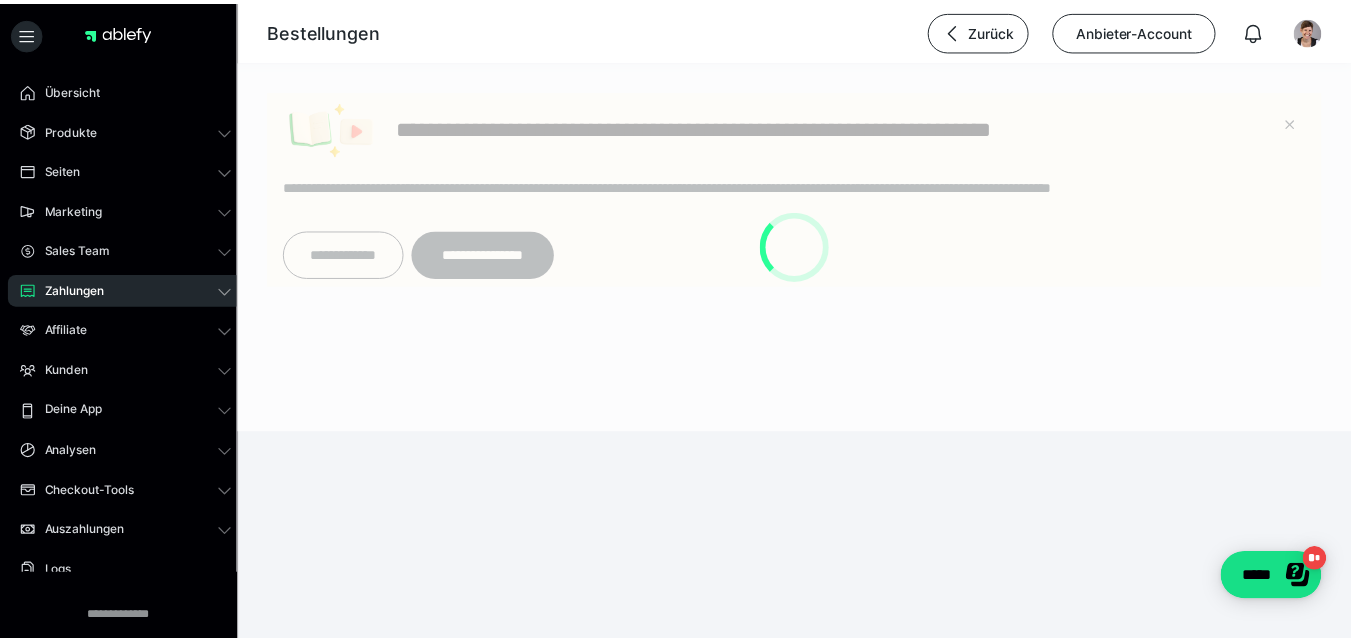 scroll, scrollTop: 0, scrollLeft: 0, axis: both 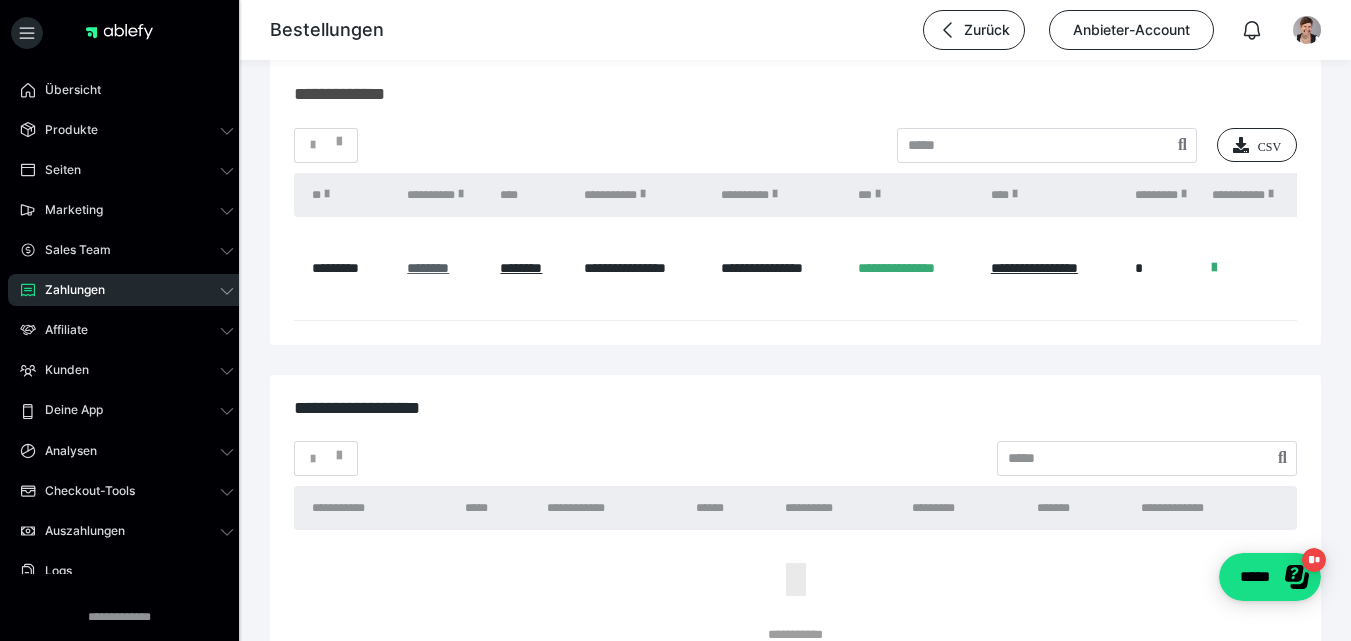 click on "********" at bounding box center [428, 268] 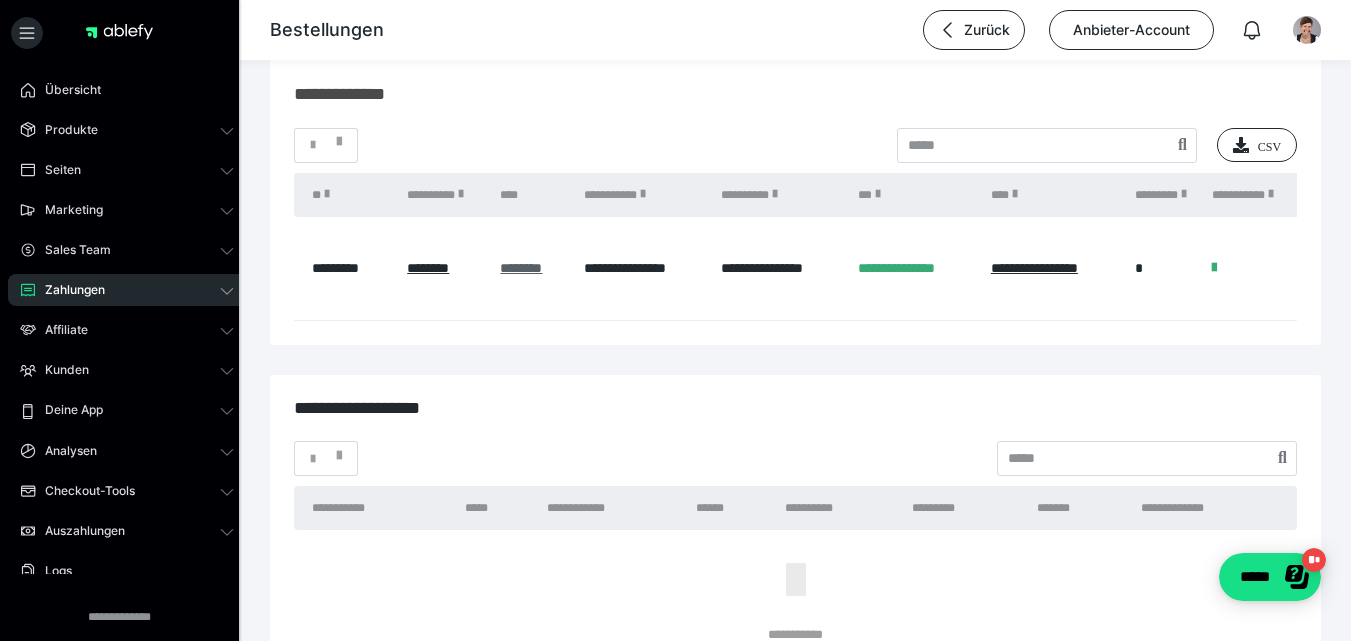 click on "********" at bounding box center [521, 268] 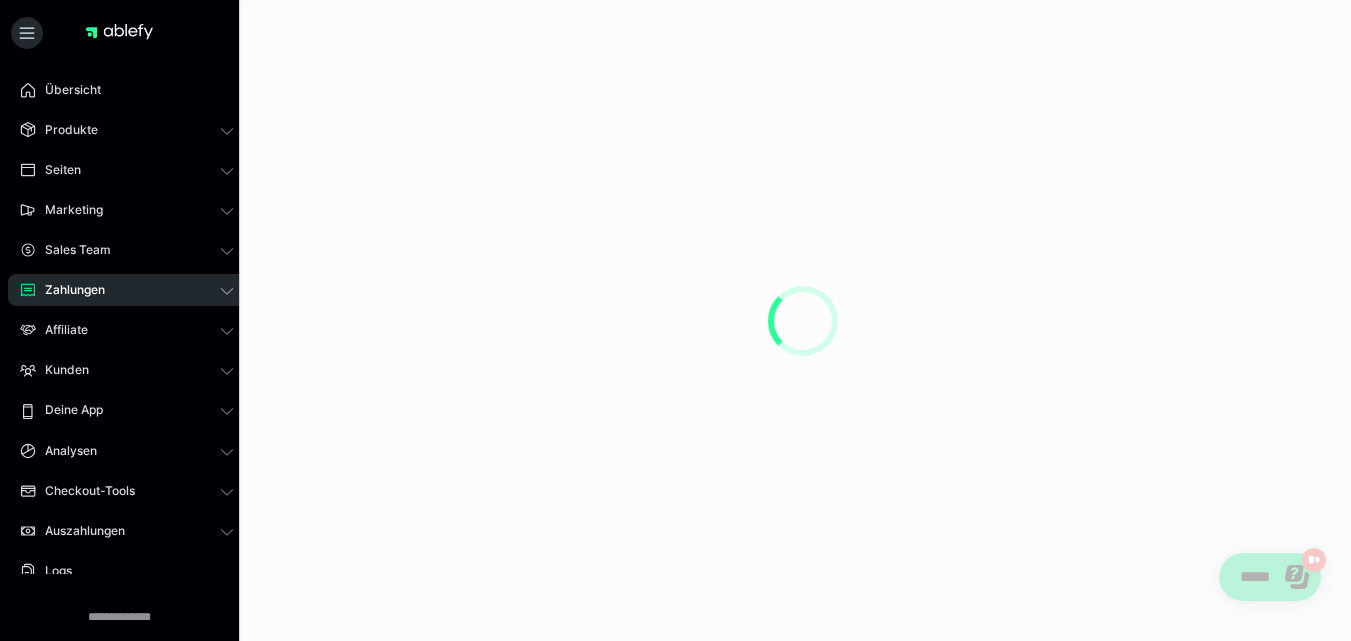 scroll, scrollTop: 0, scrollLeft: 0, axis: both 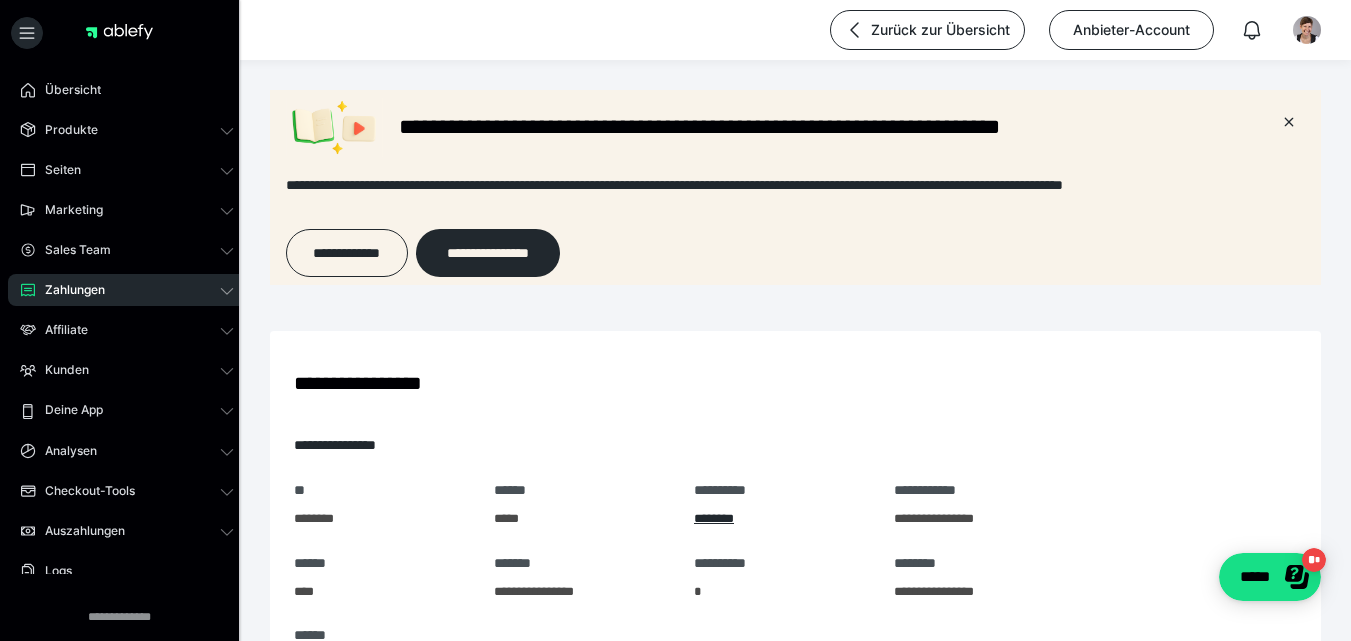click on "**********" at bounding box center (795, 445) 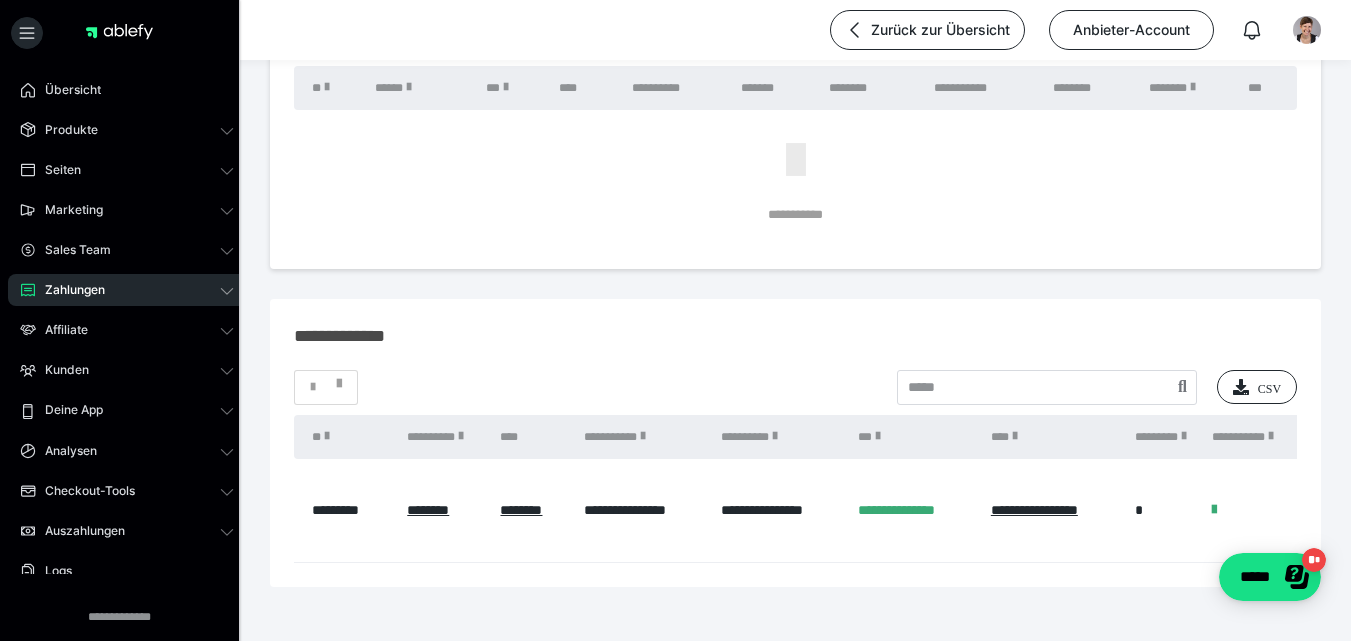 scroll, scrollTop: 1254, scrollLeft: 0, axis: vertical 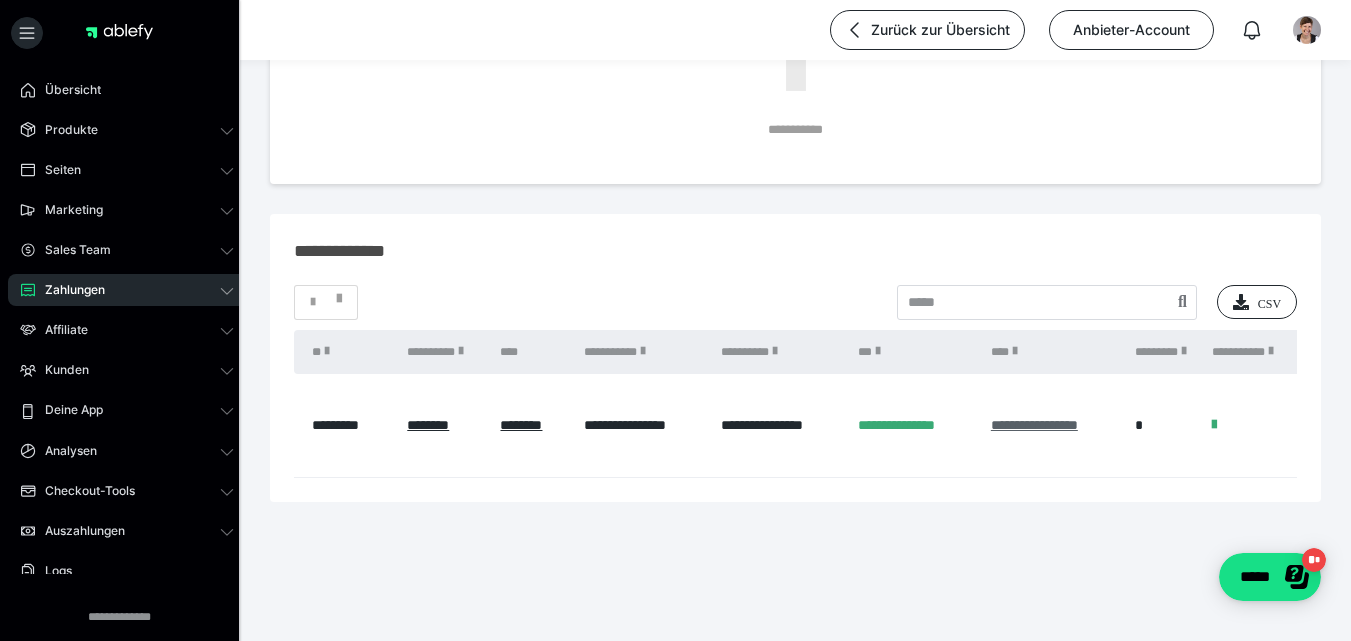 click on "**********" at bounding box center (1034, 425) 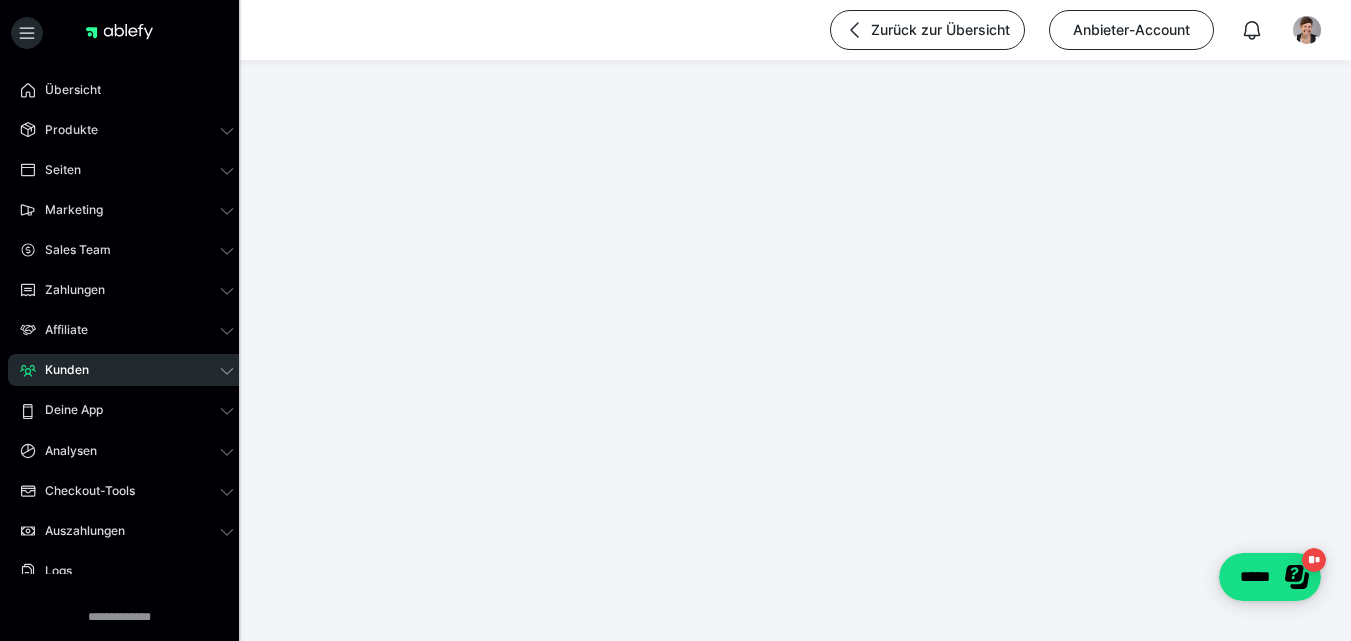 scroll, scrollTop: 0, scrollLeft: 0, axis: both 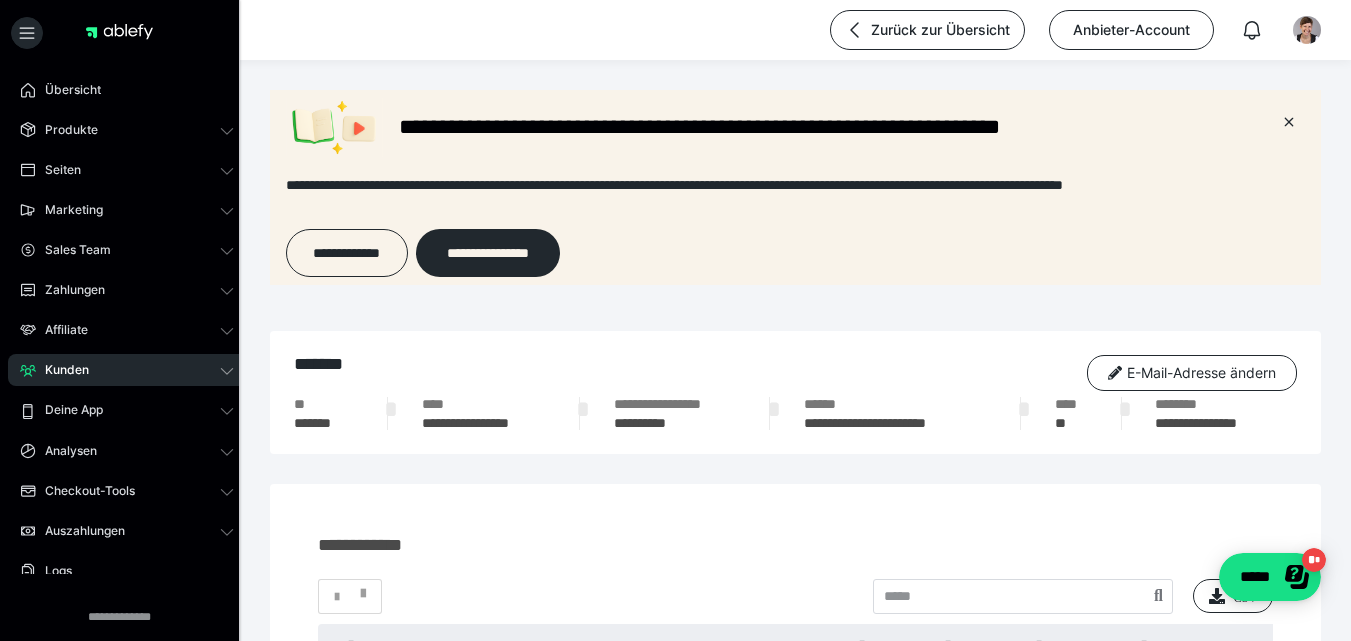 click on "**********" at bounding box center [895, 423] 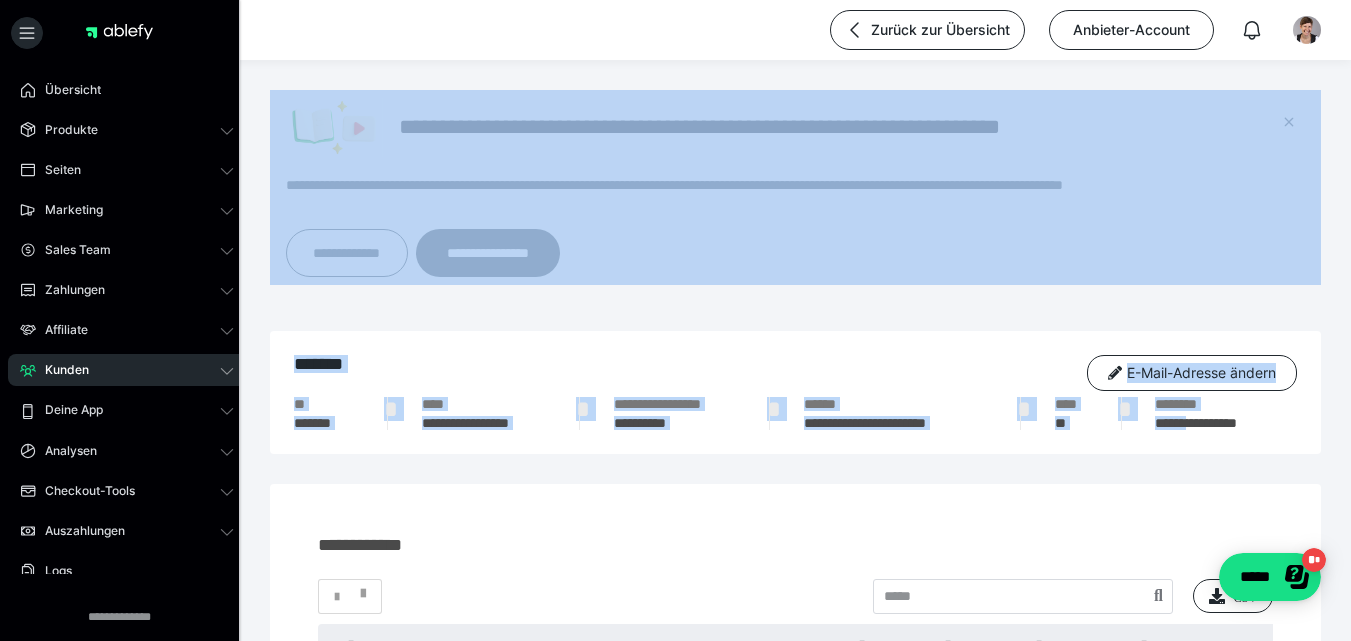 drag, startPoint x: 1195, startPoint y: 415, endPoint x: 1364, endPoint y: 144, distance: 319.37753 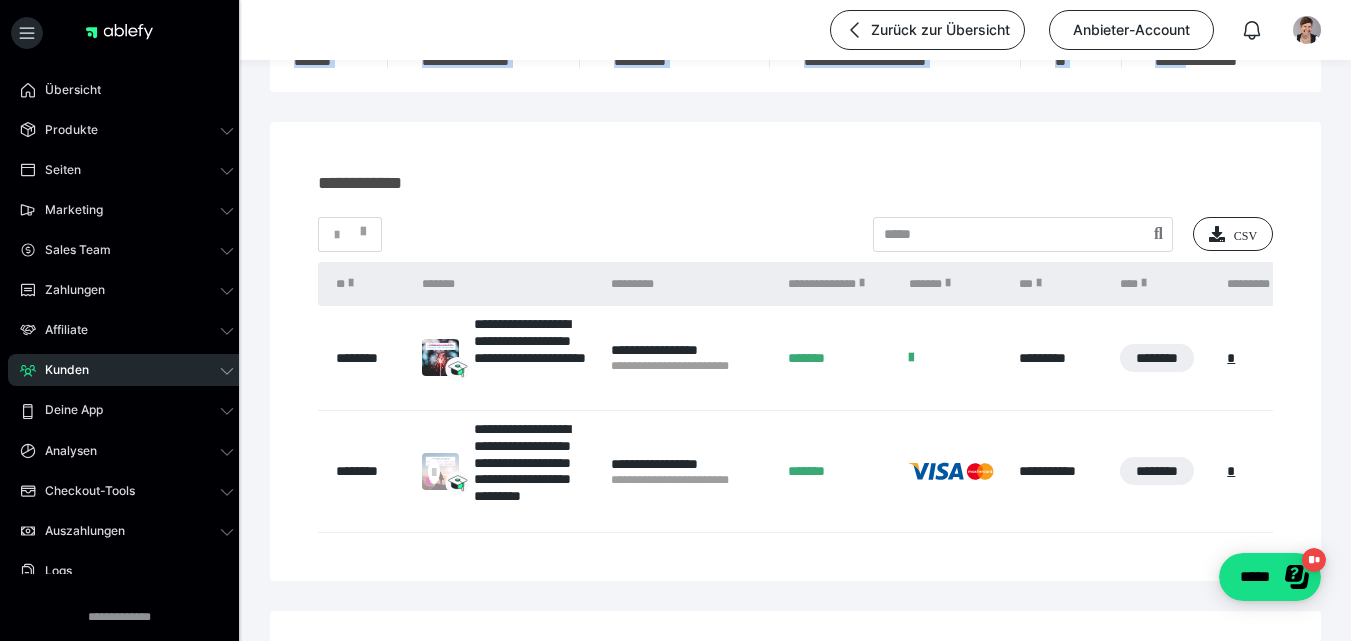 scroll, scrollTop: 375, scrollLeft: 0, axis: vertical 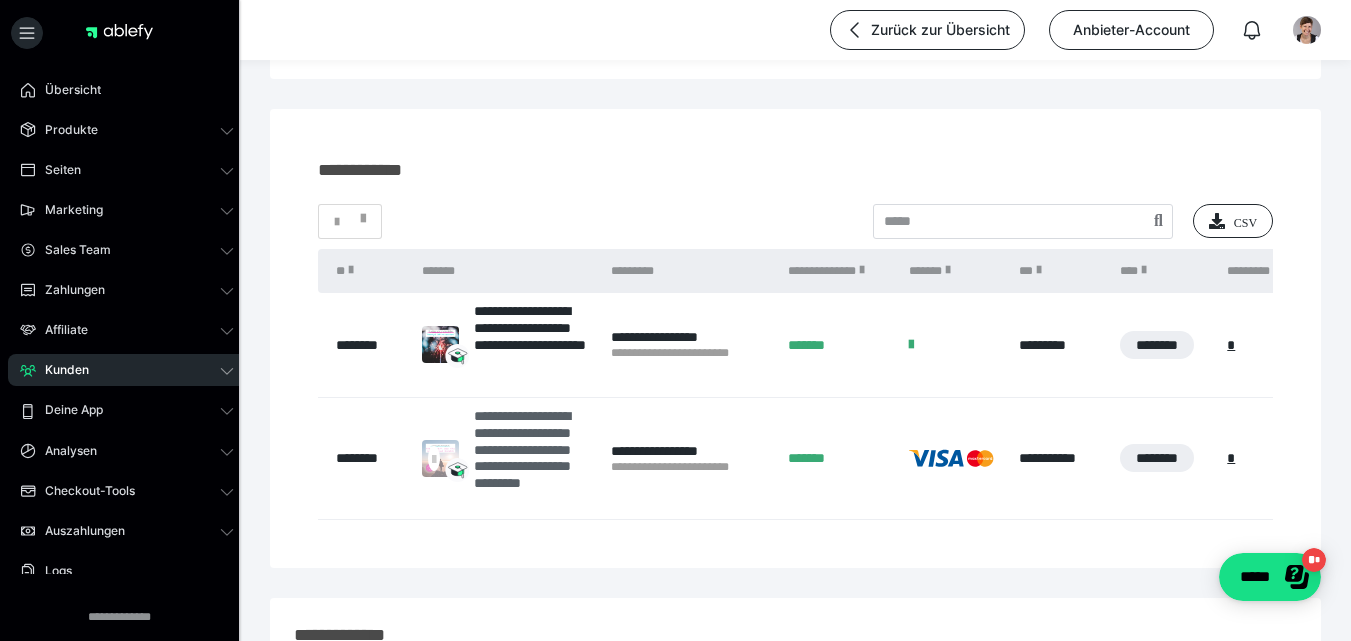 click on "**********" at bounding box center [532, 458] 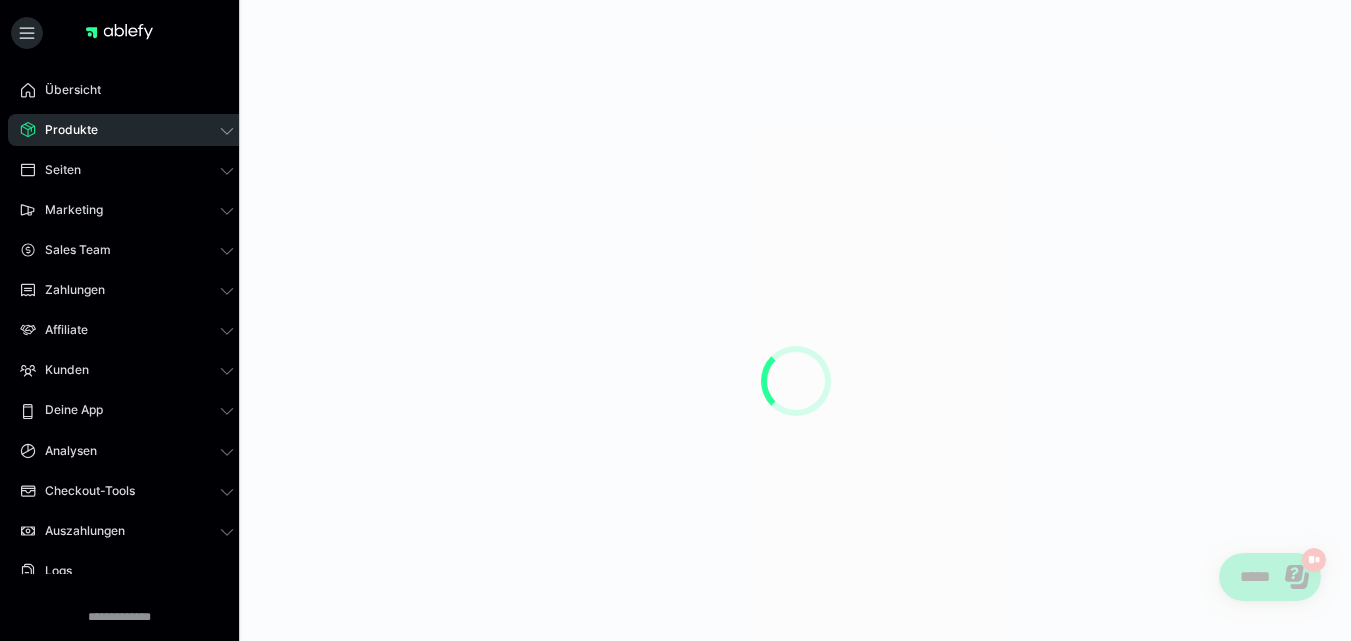 scroll, scrollTop: 0, scrollLeft: 0, axis: both 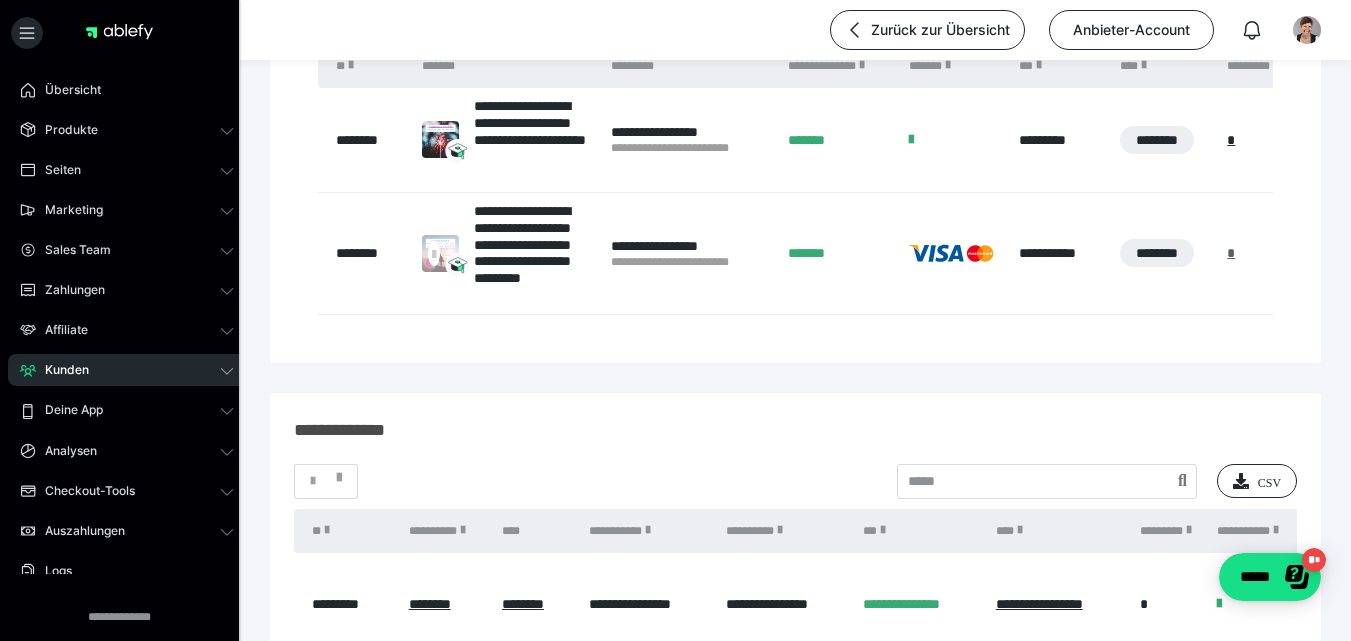 click on "*" at bounding box center [1231, 253] 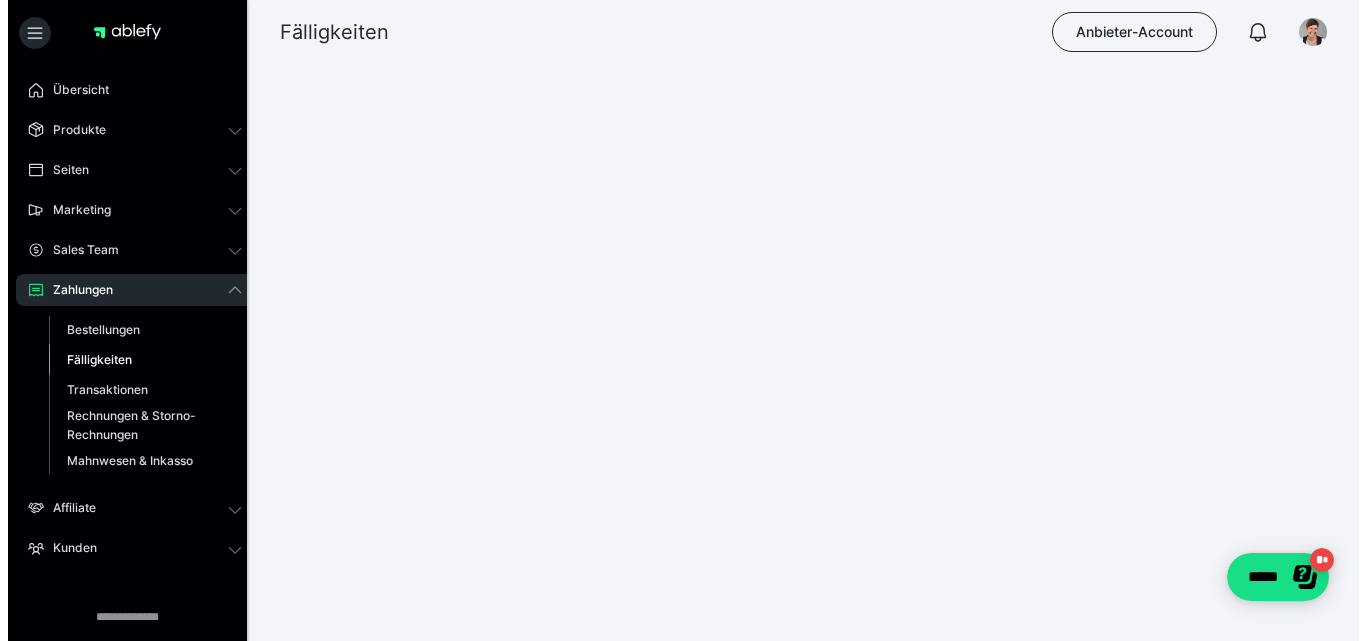 scroll, scrollTop: 0, scrollLeft: 0, axis: both 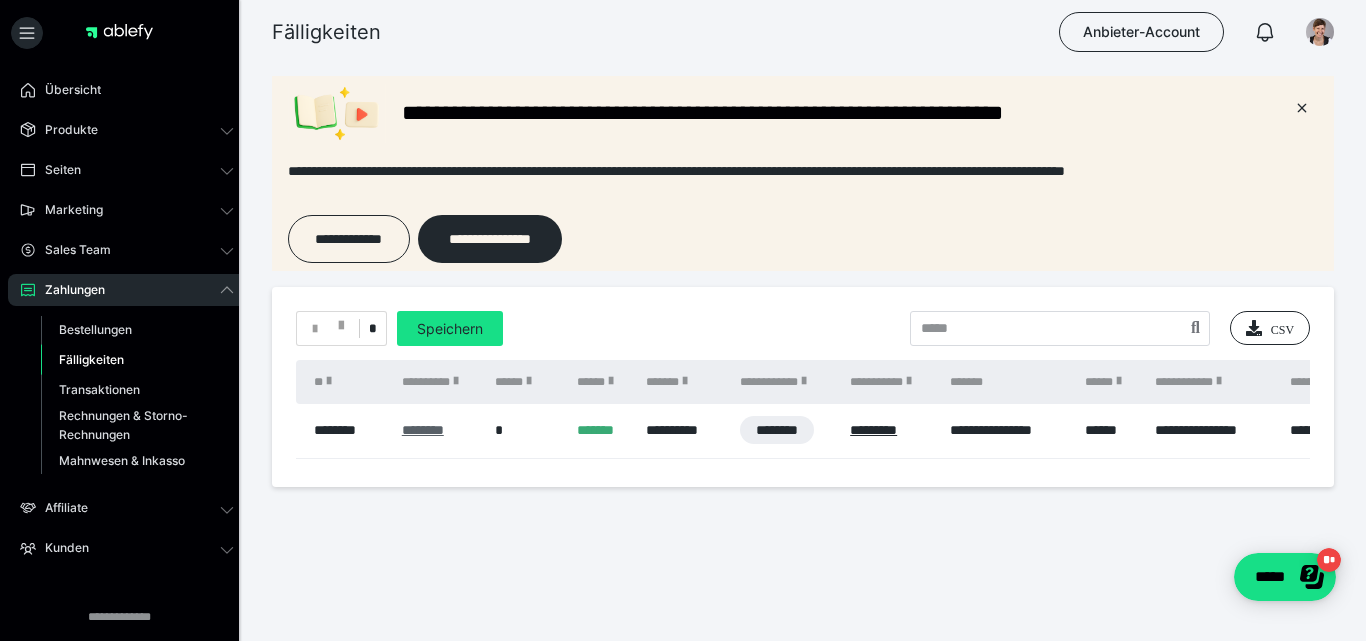 click on "********" at bounding box center (423, 430) 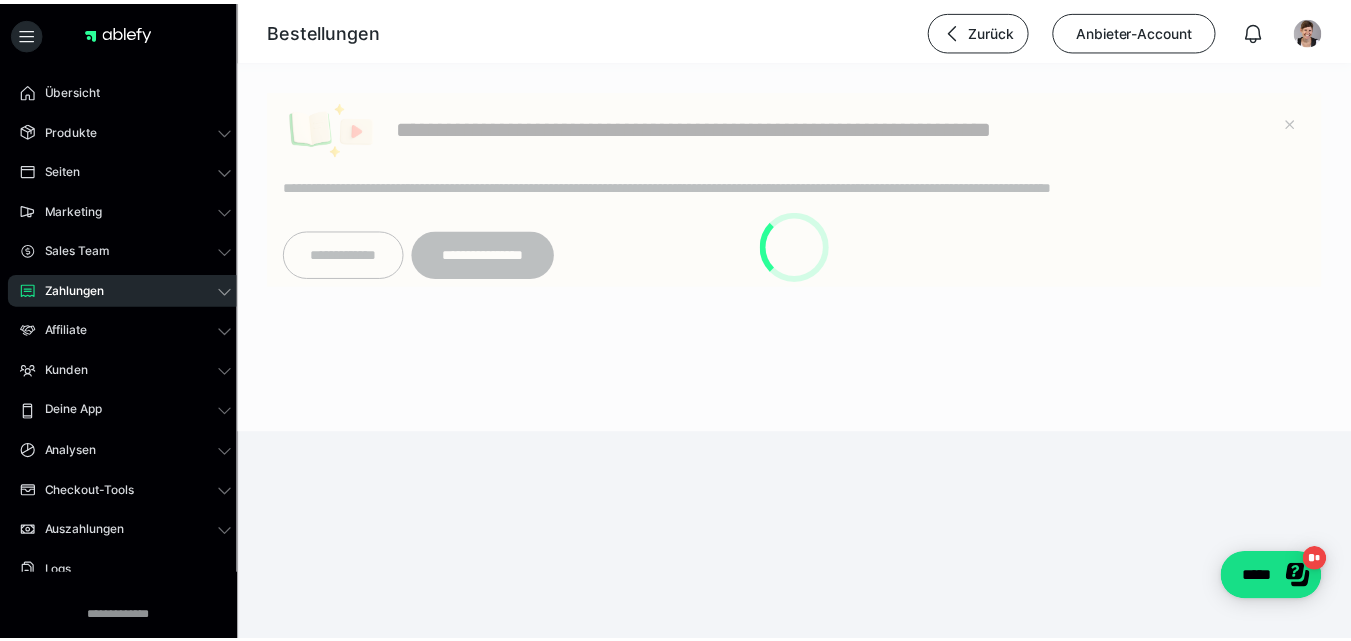 scroll, scrollTop: 0, scrollLeft: 0, axis: both 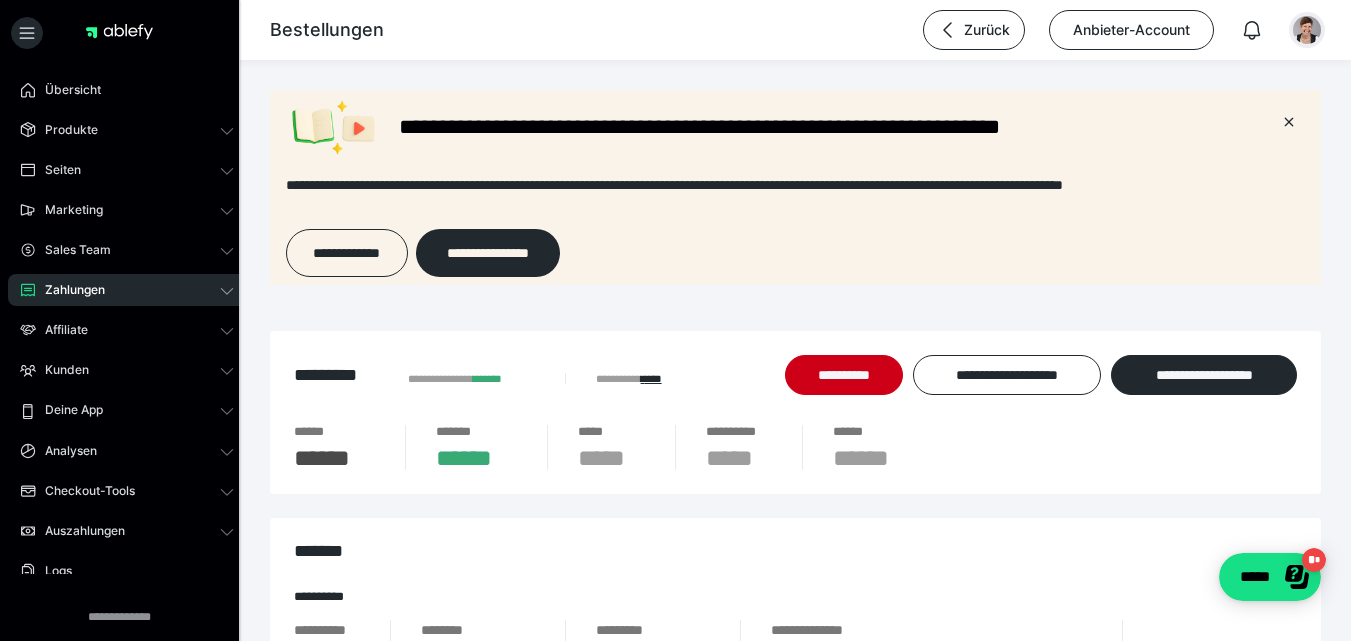 click at bounding box center (1307, 30) 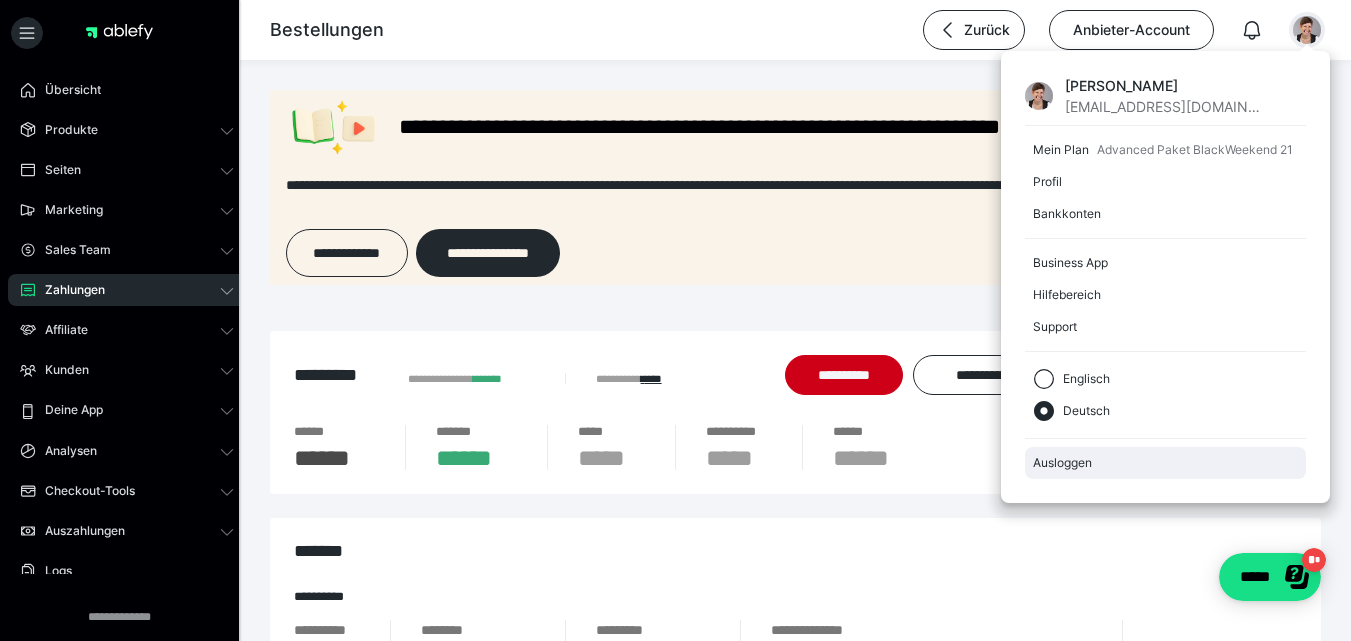 click on "Ausloggen" at bounding box center (1165, 463) 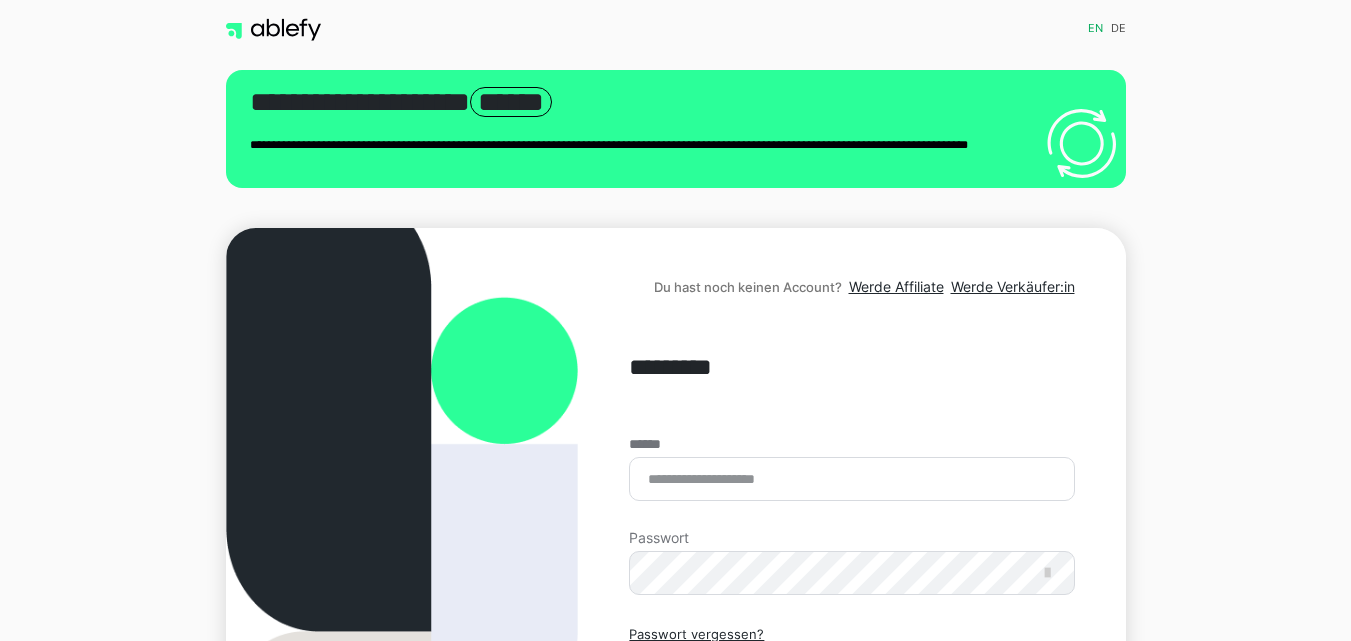 scroll, scrollTop: 0, scrollLeft: 0, axis: both 